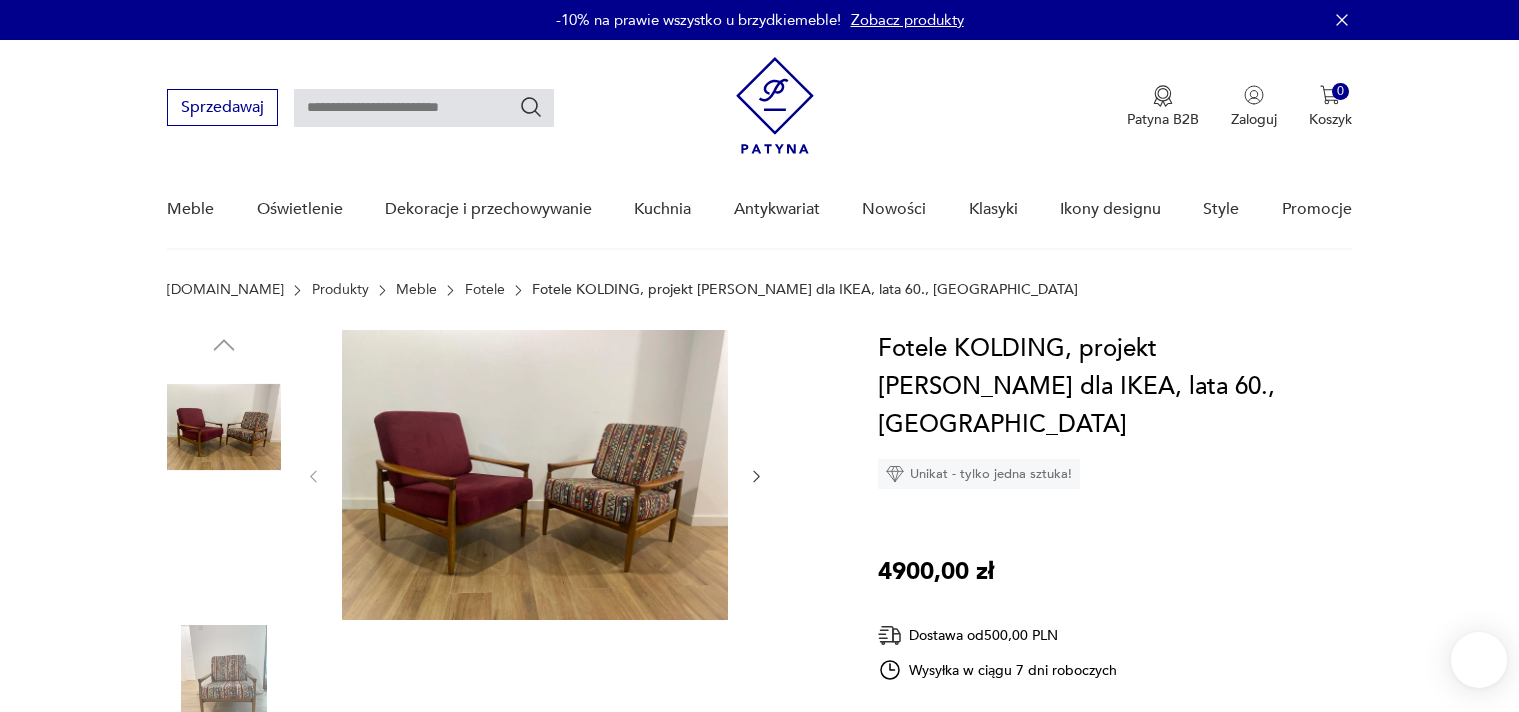 scroll, scrollTop: 0, scrollLeft: 0, axis: both 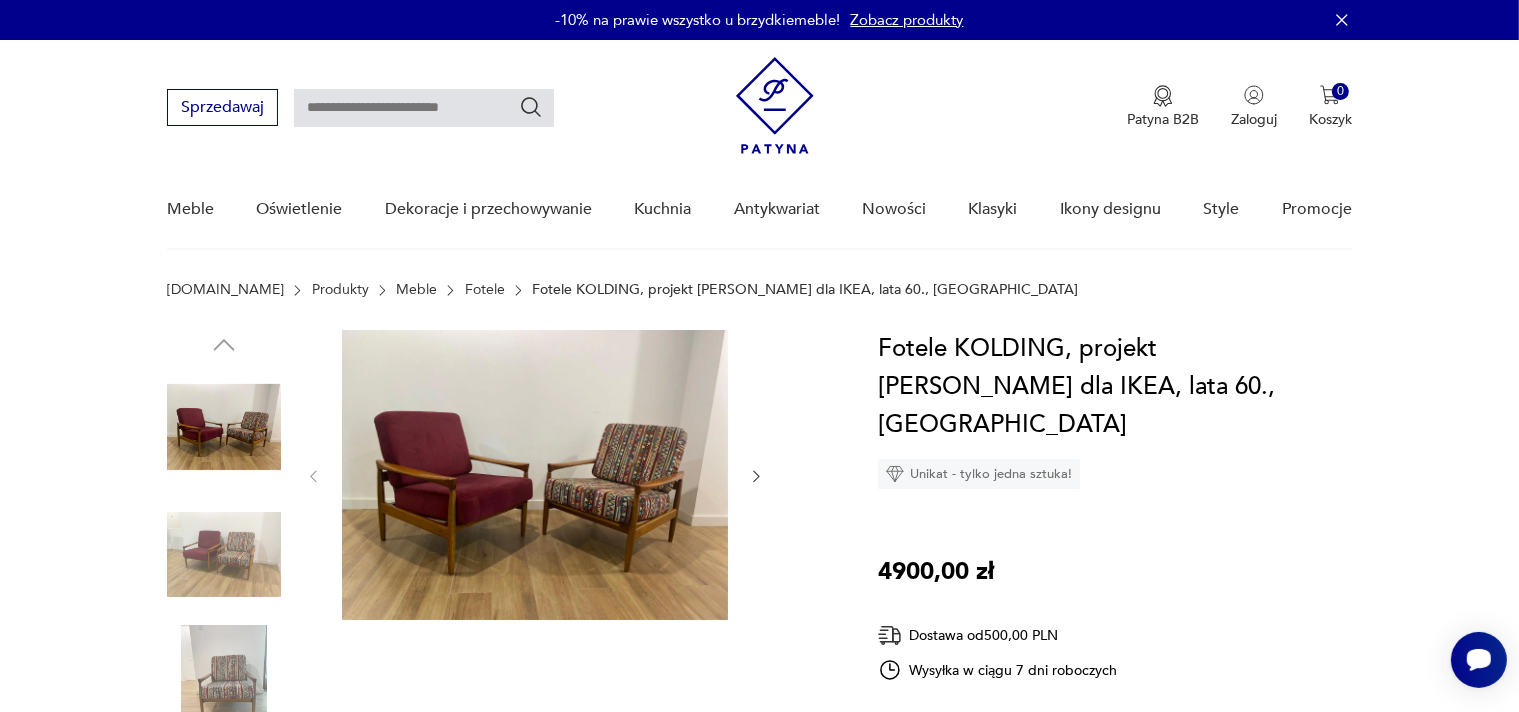 click at bounding box center [535, 475] 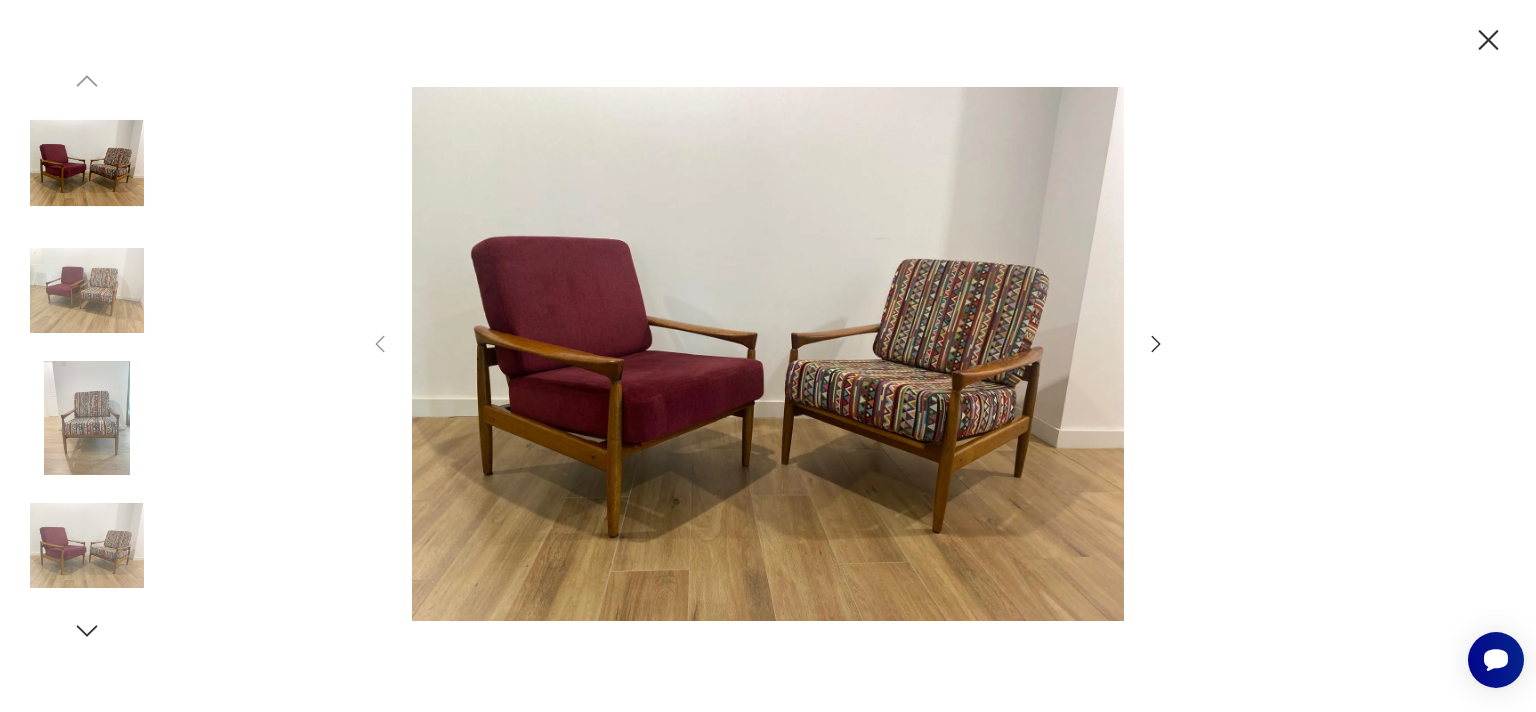 click at bounding box center (87, 291) 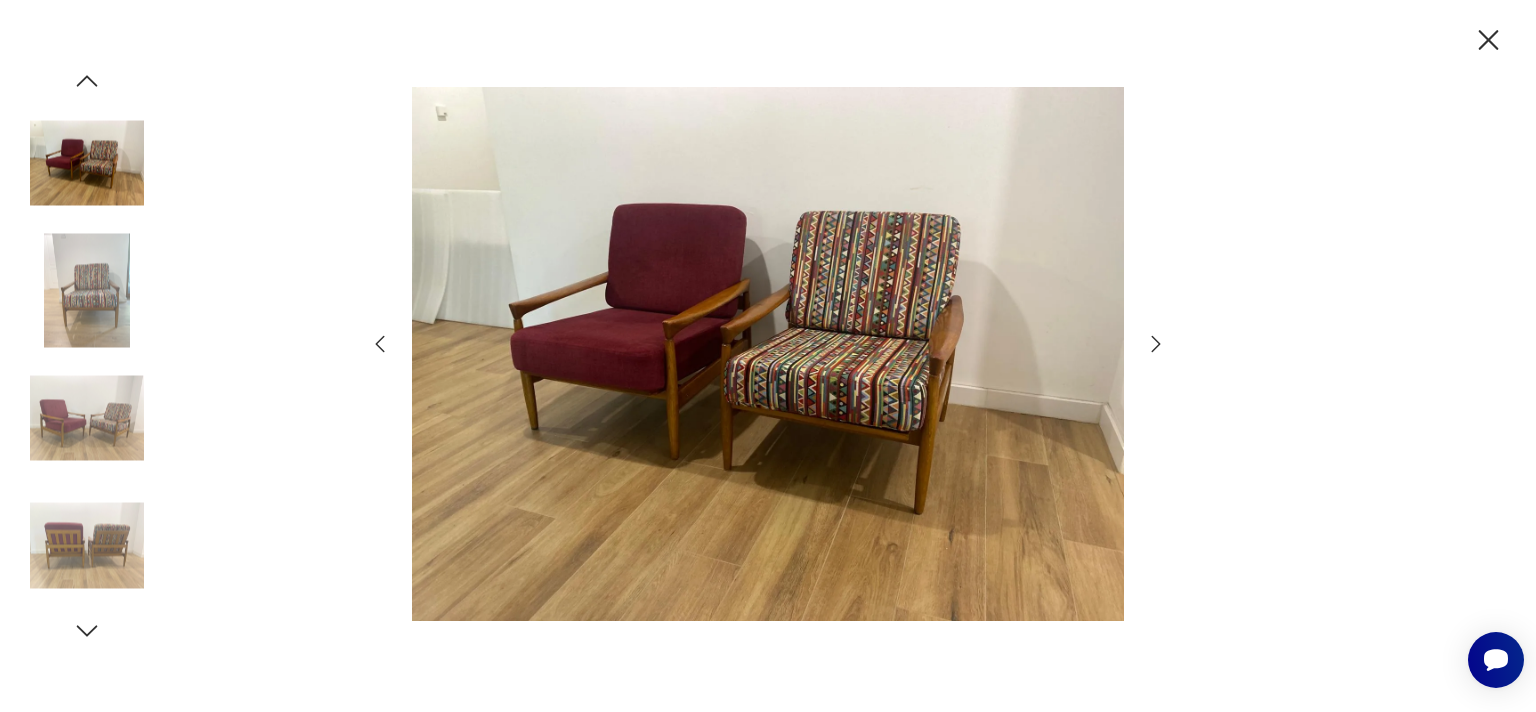 click at bounding box center (87, 418) 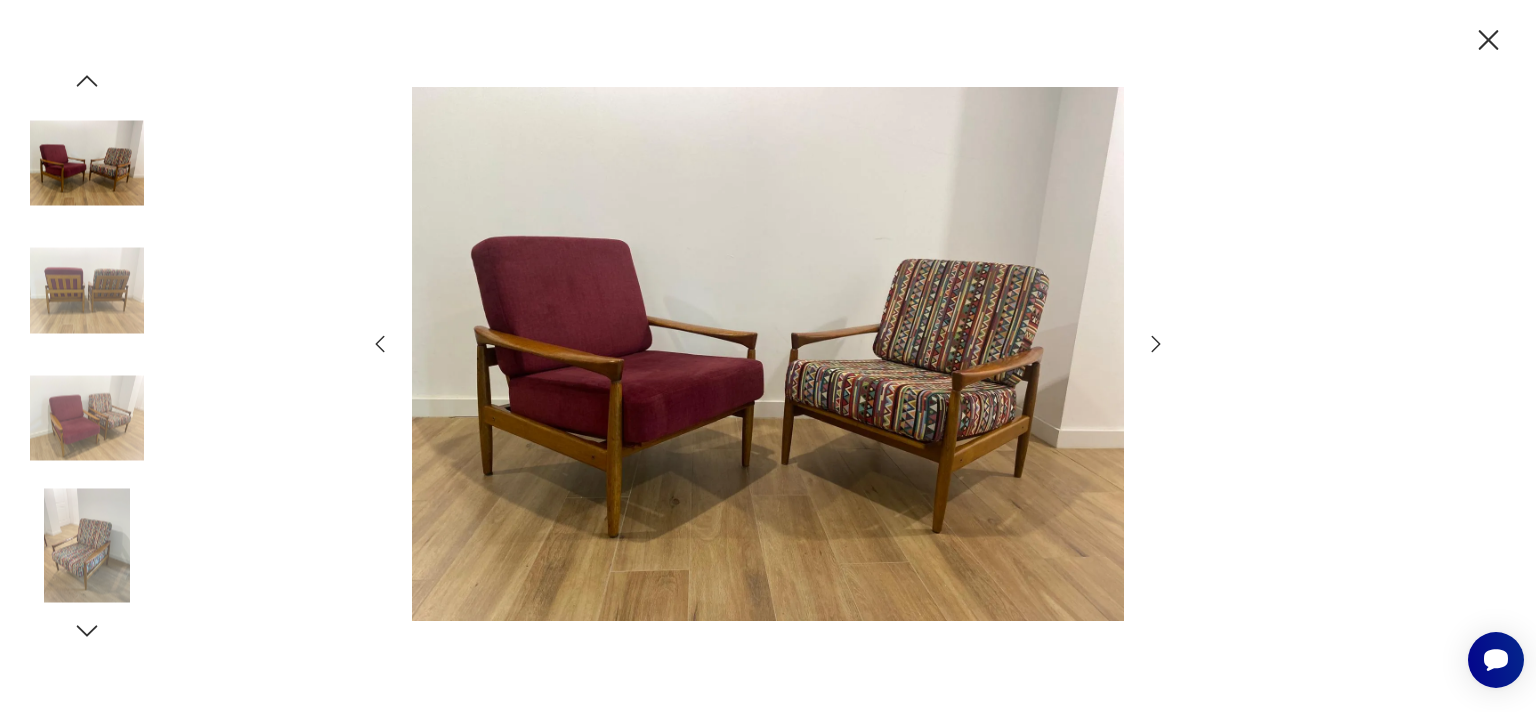 click at bounding box center (87, 418) 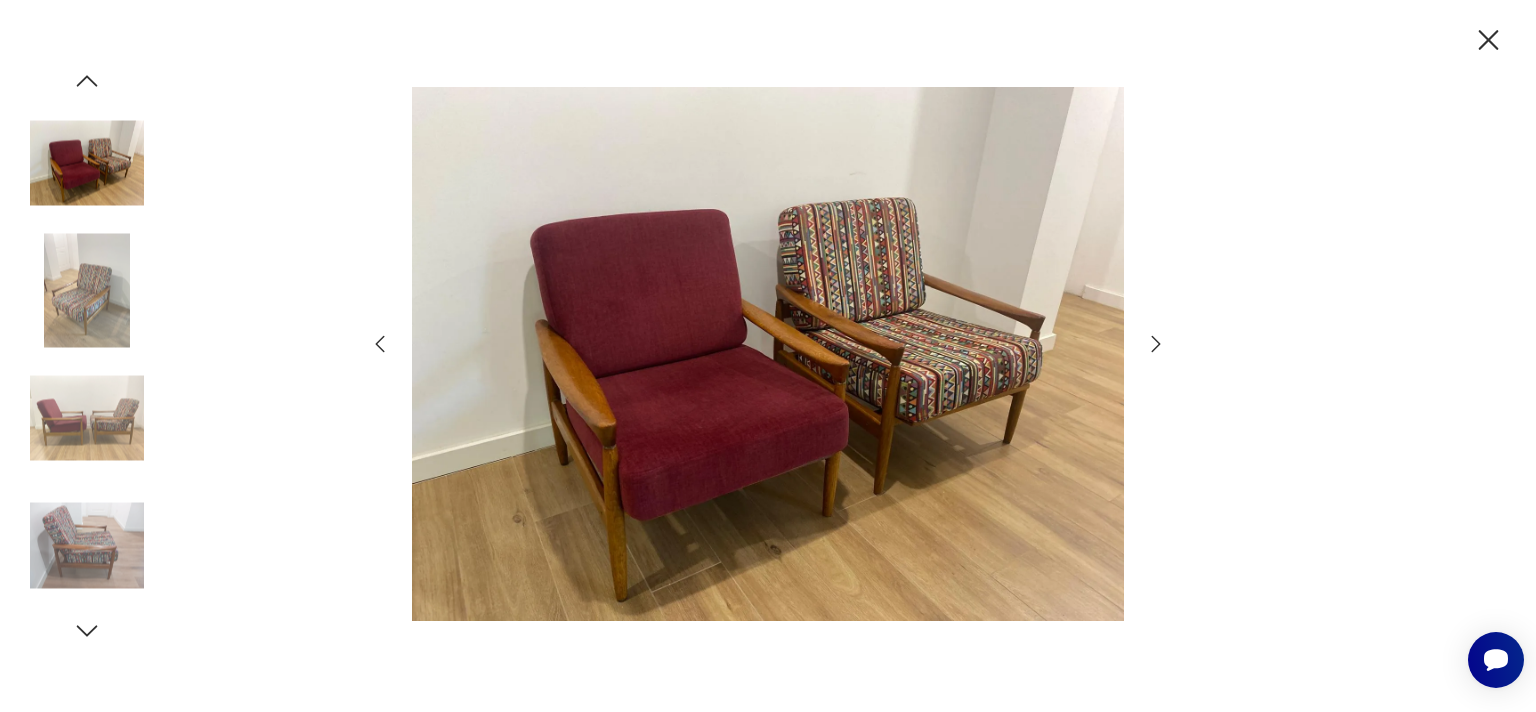 click at bounding box center (87, 546) 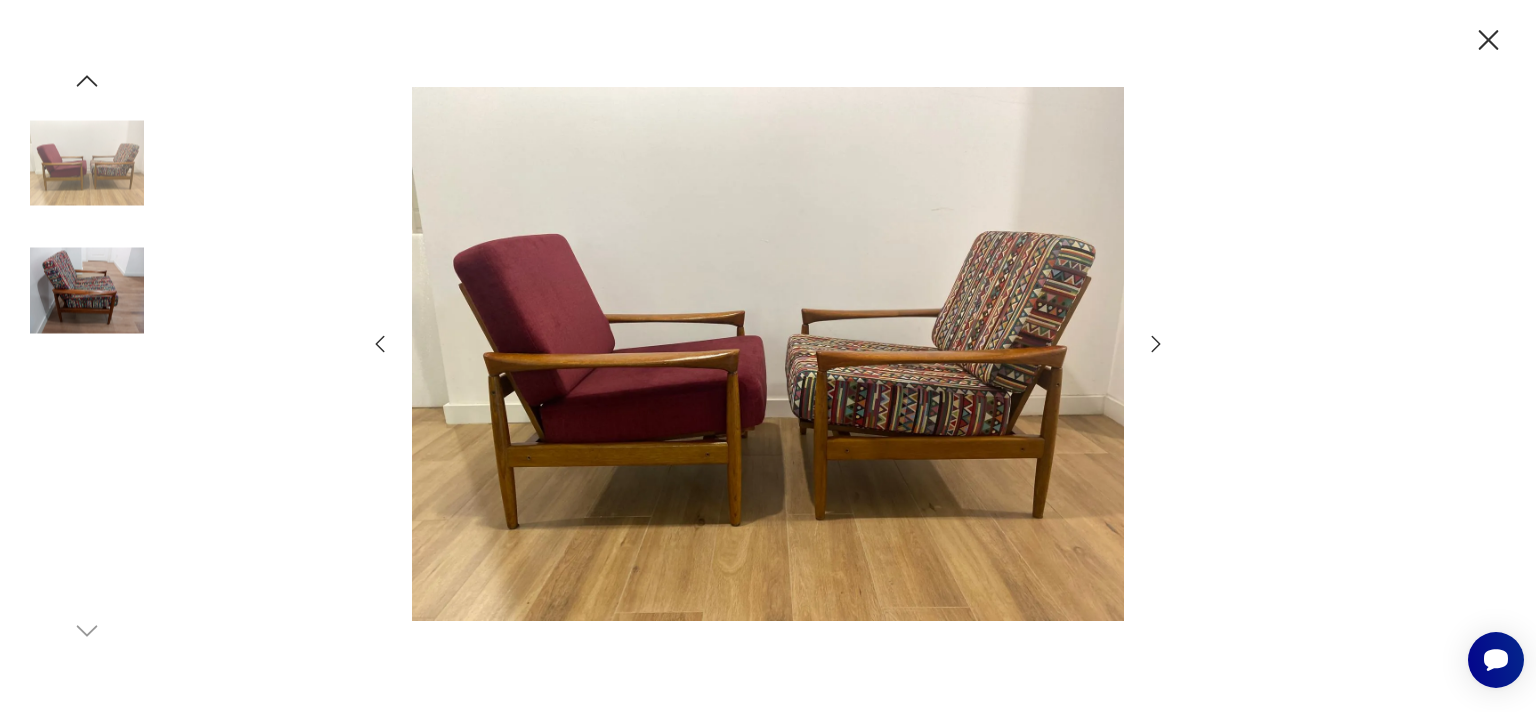 click at bounding box center (87, 546) 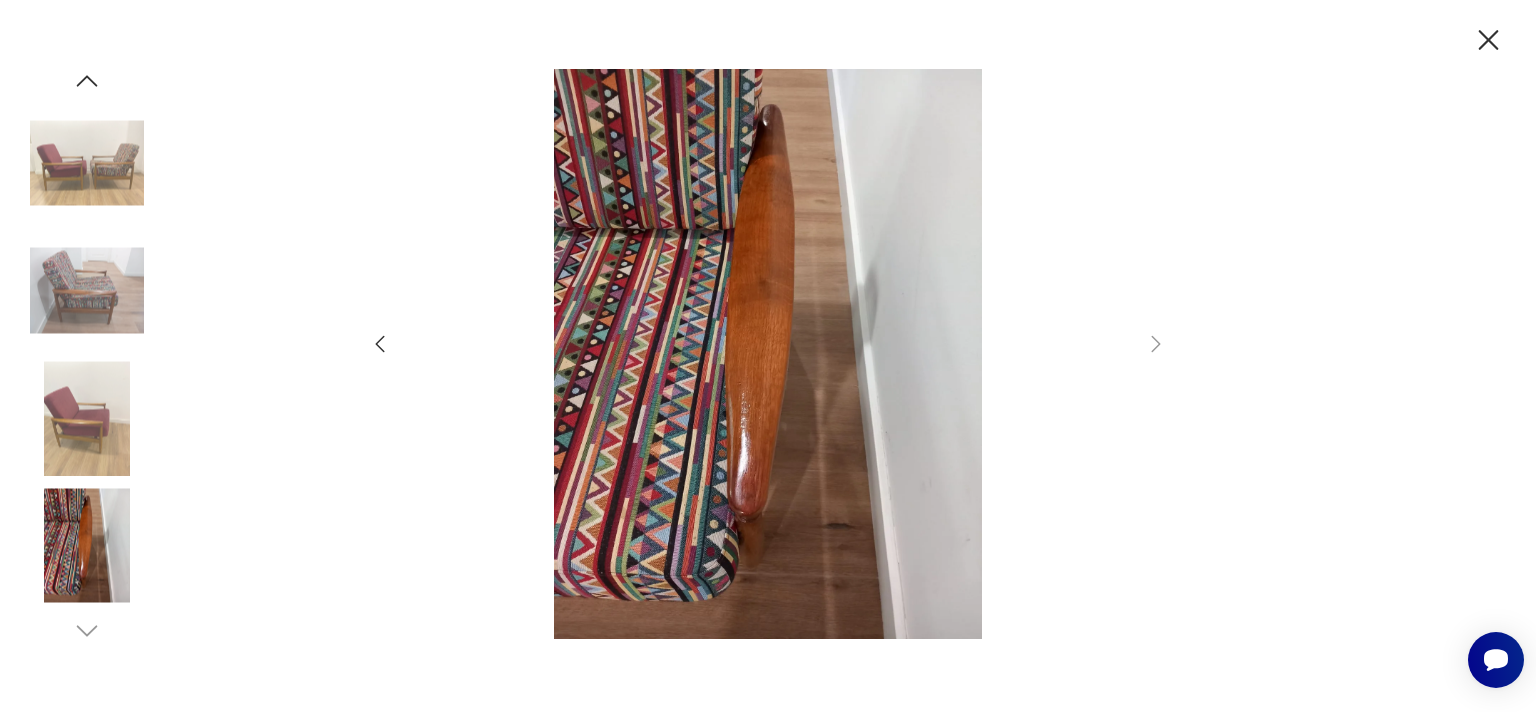click 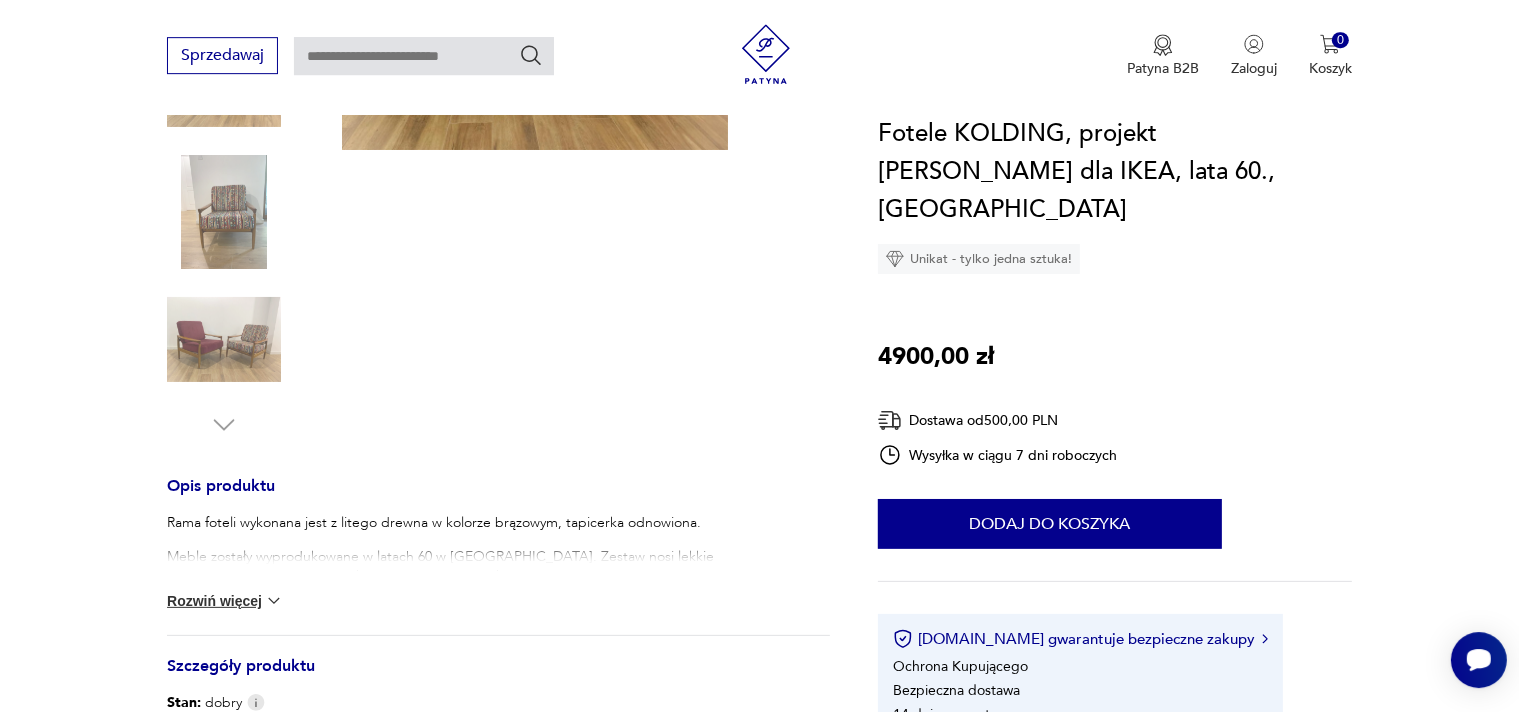 scroll, scrollTop: 739, scrollLeft: 0, axis: vertical 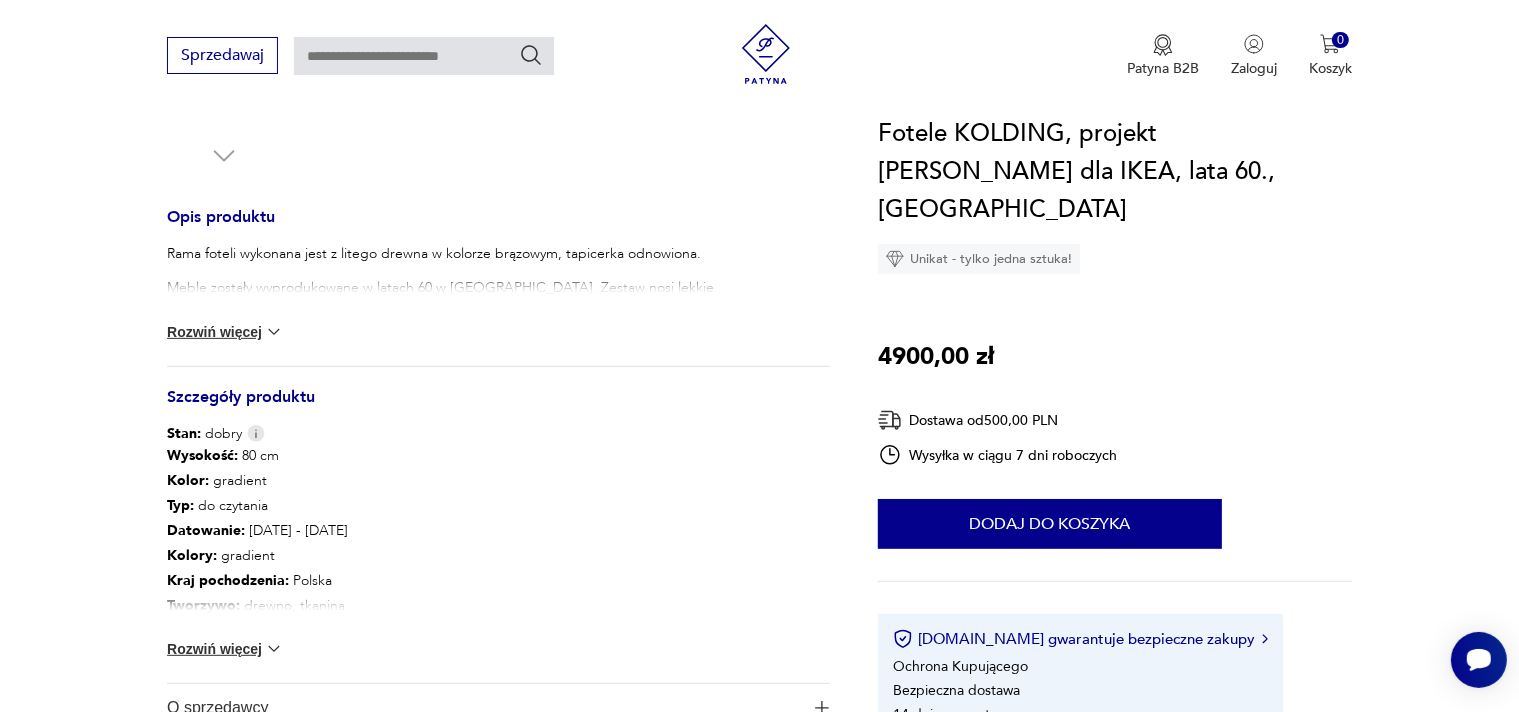 click on "Rozwiń więcej" at bounding box center [225, 332] 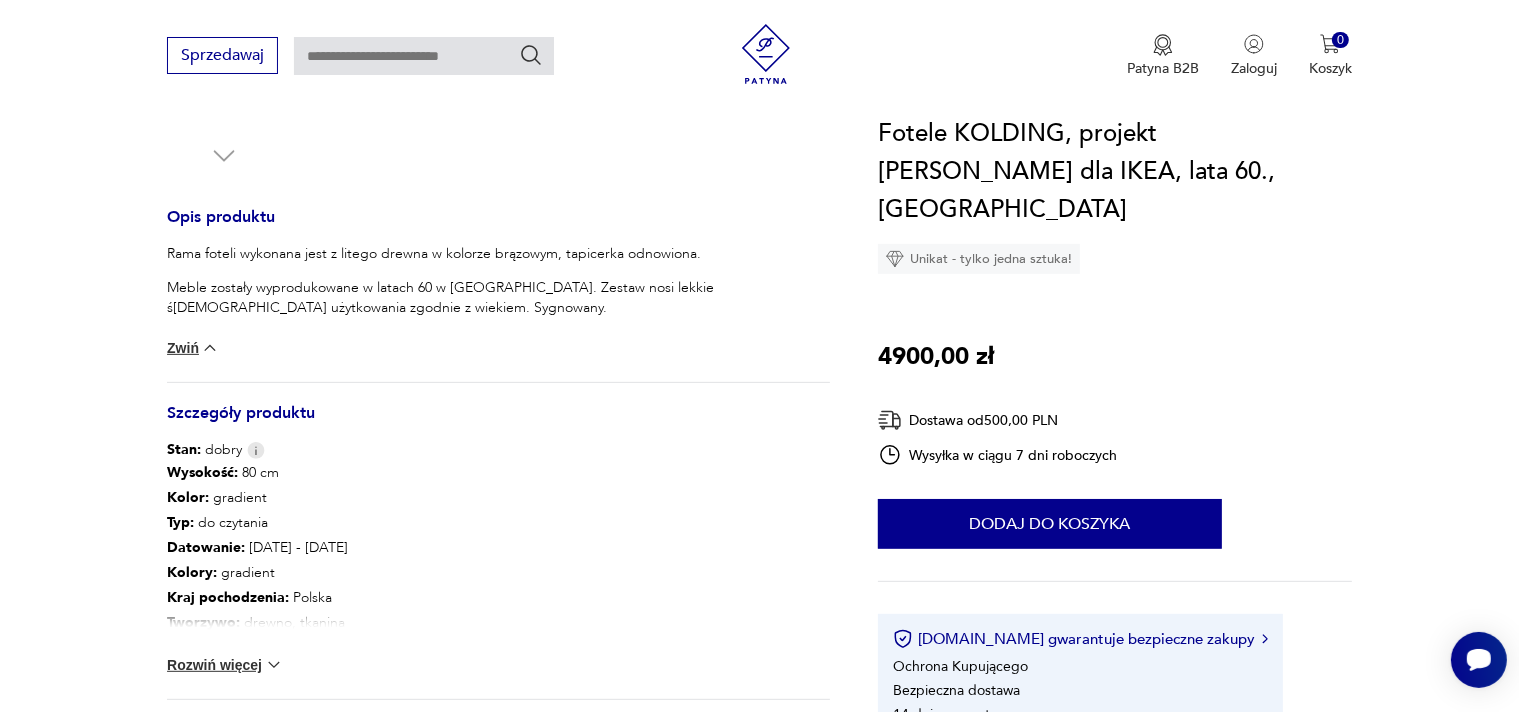 click on "Rozwiń więcej" at bounding box center (225, 665) 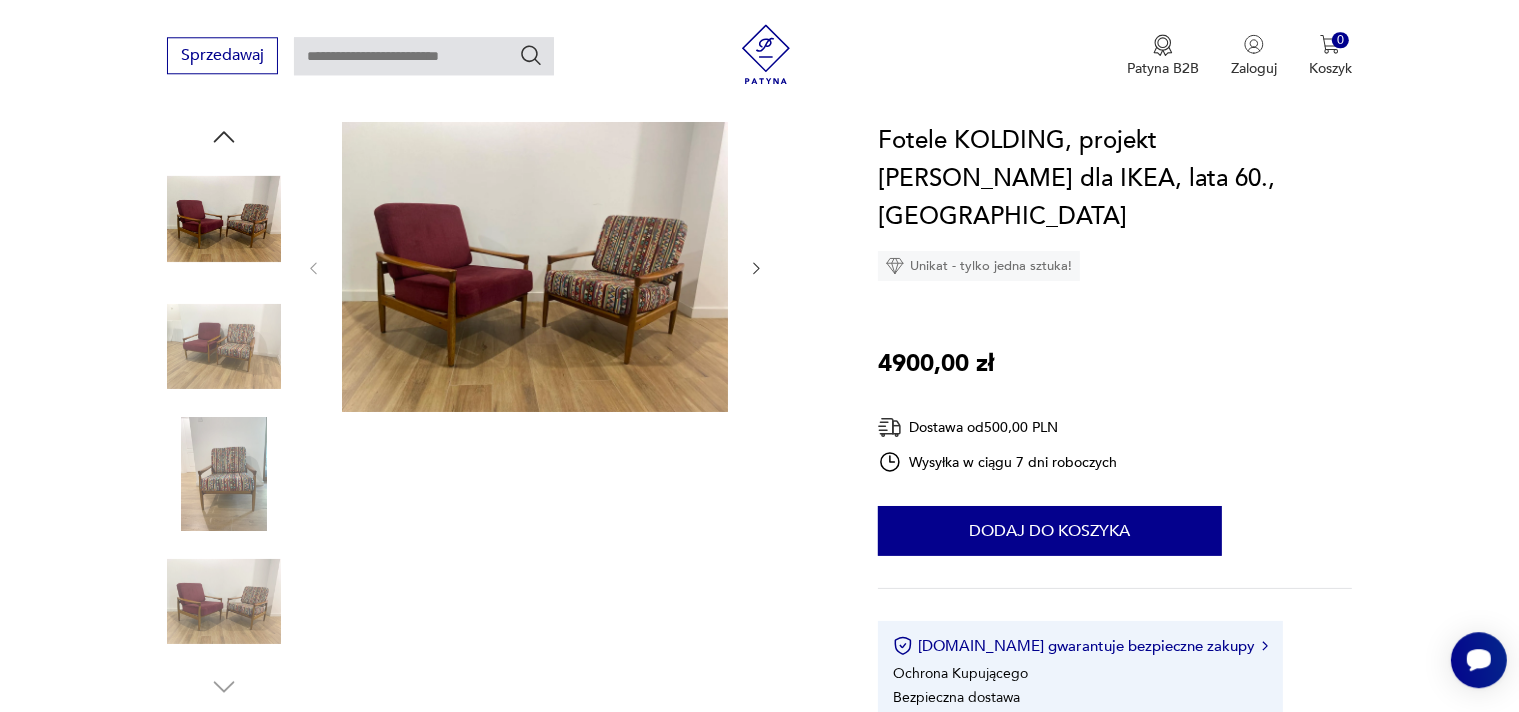 scroll, scrollTop: 0, scrollLeft: 0, axis: both 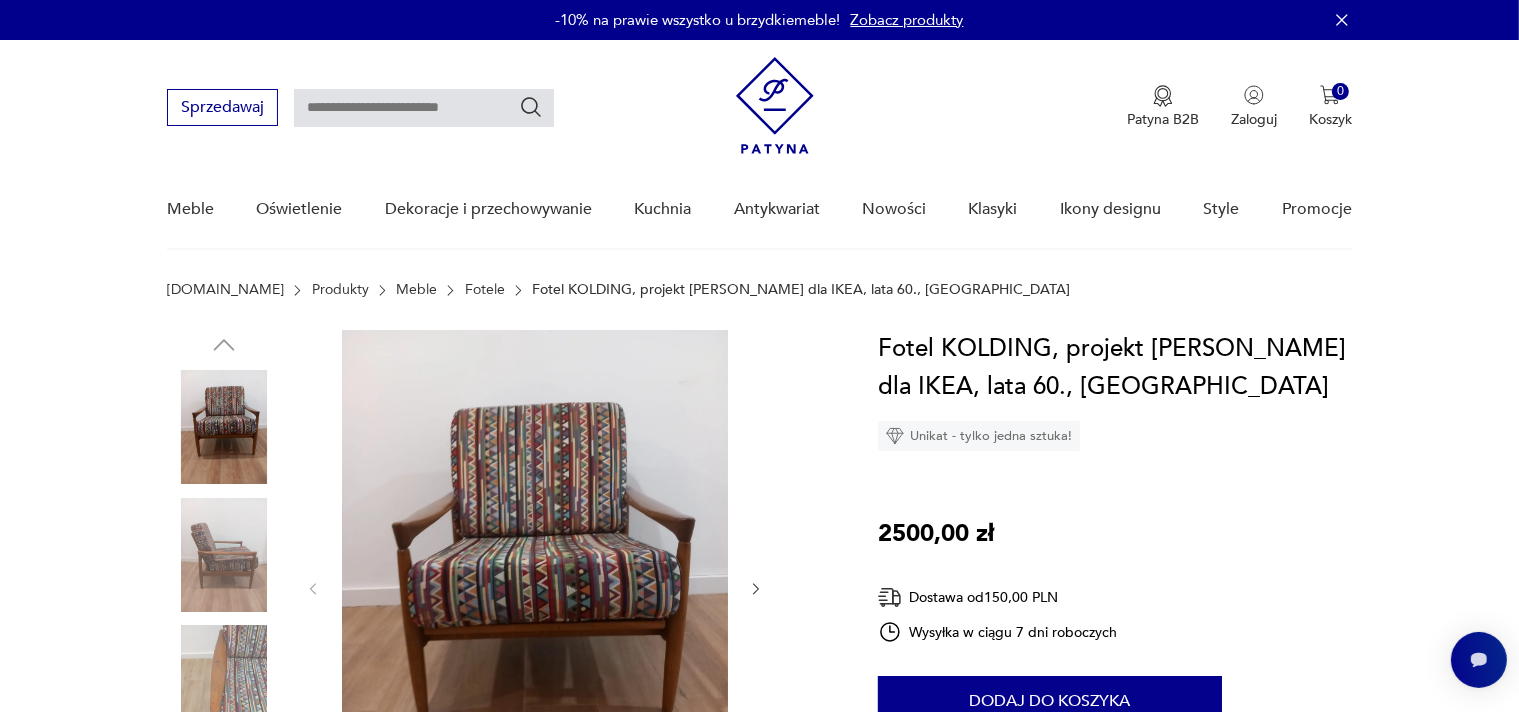 click at bounding box center (224, 555) 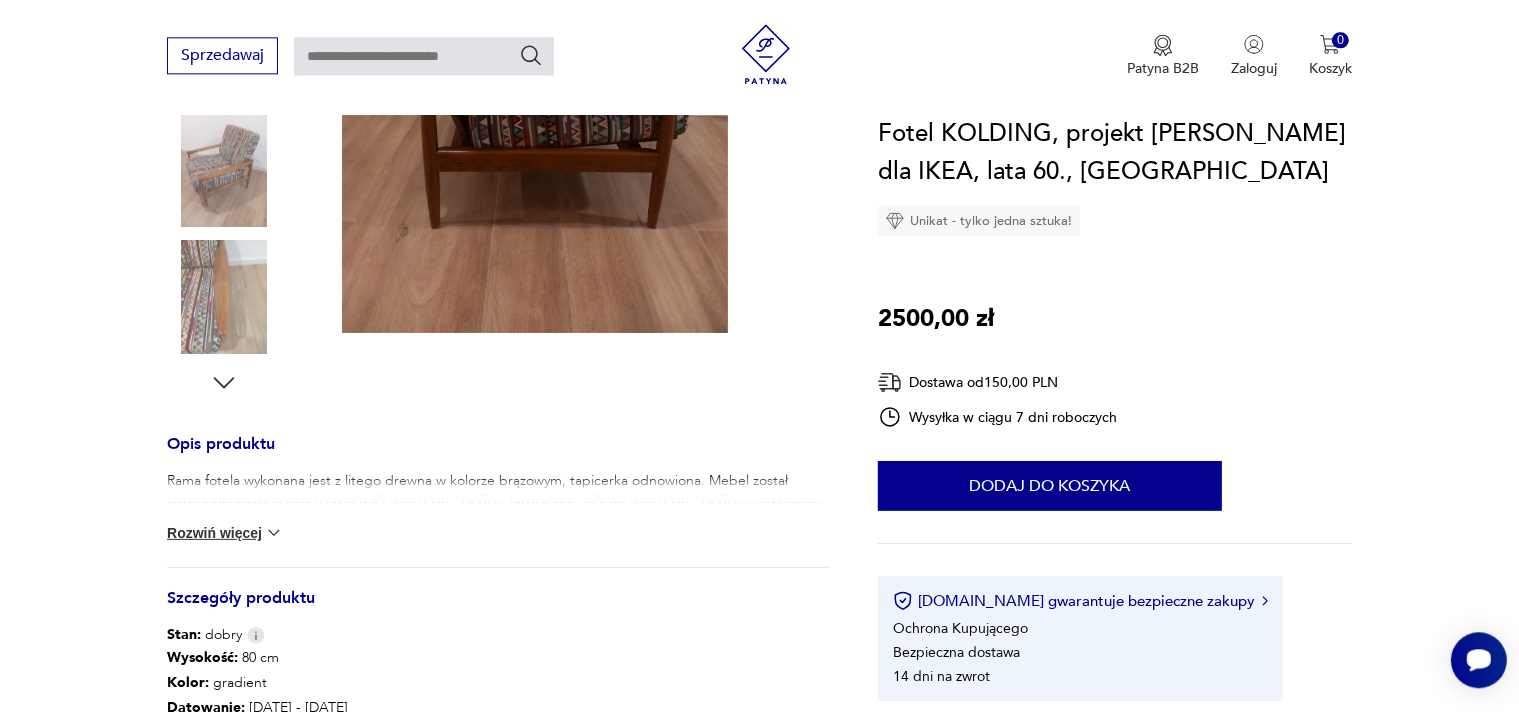 scroll, scrollTop: 633, scrollLeft: 0, axis: vertical 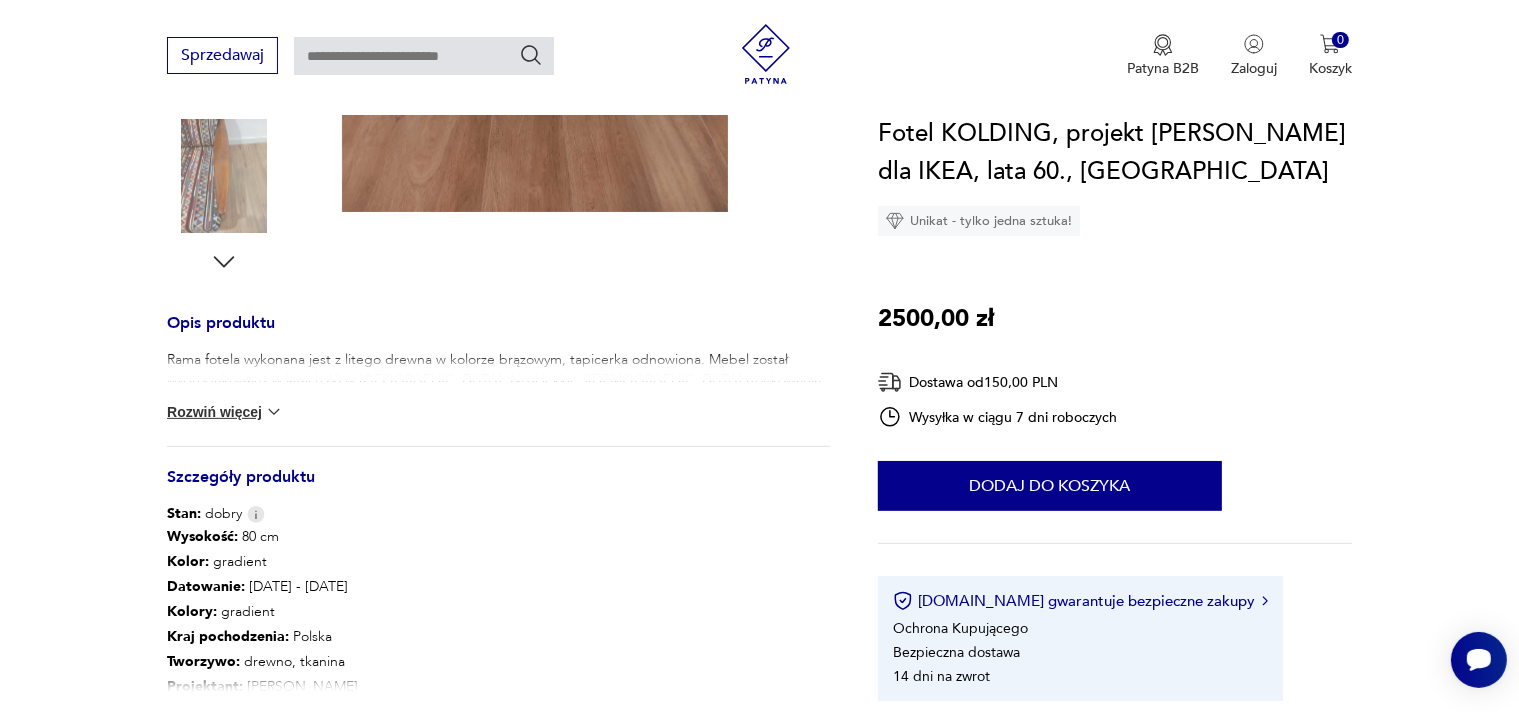 click on "Rozwiń więcej" at bounding box center [225, 412] 